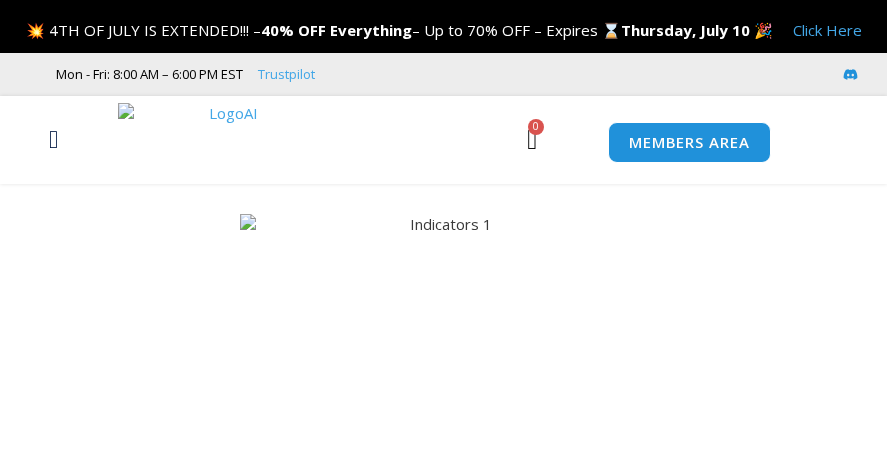 scroll, scrollTop: 0, scrollLeft: 0, axis: both 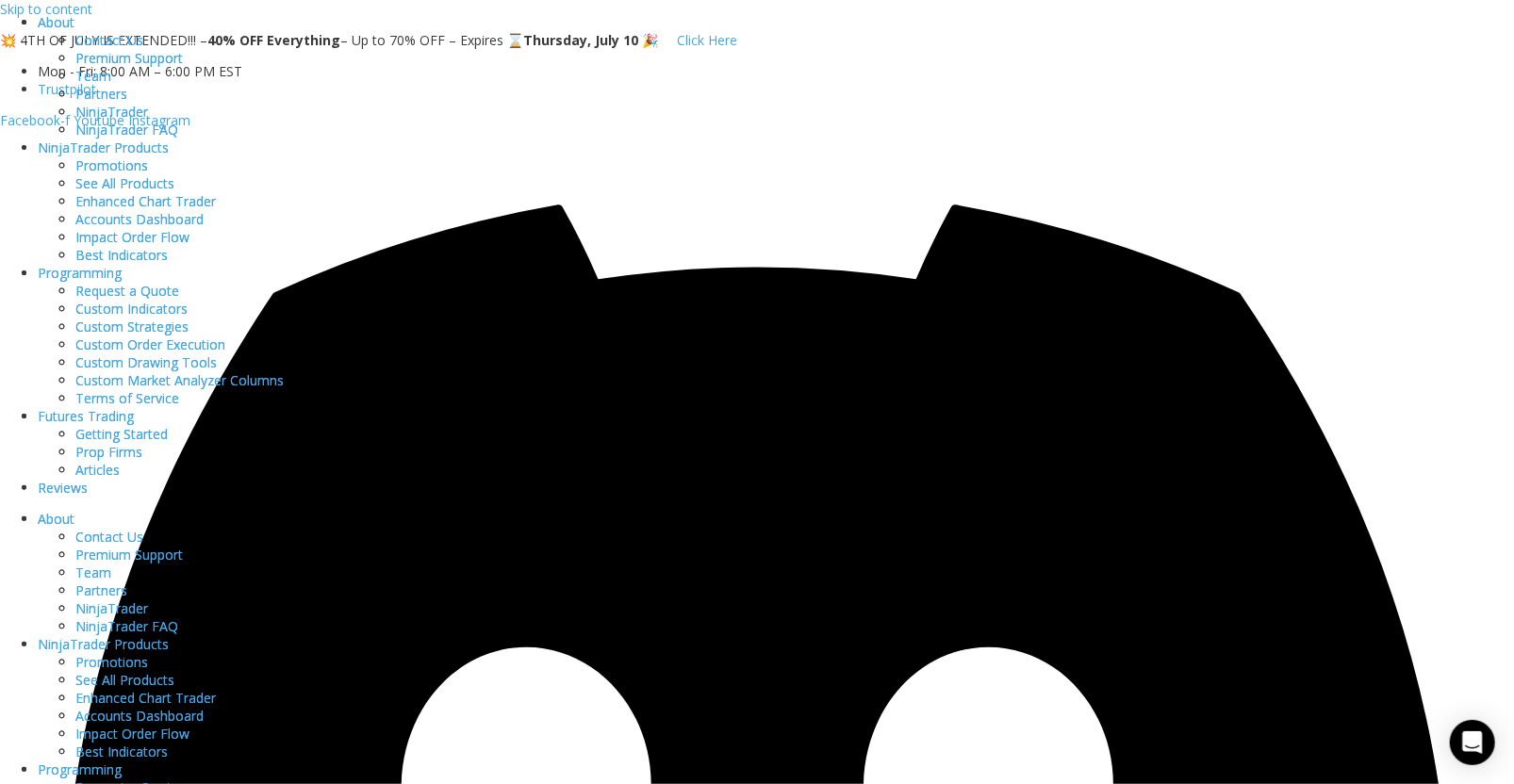 click on "MEMBERS AREA" at bounding box center (84, 3645) 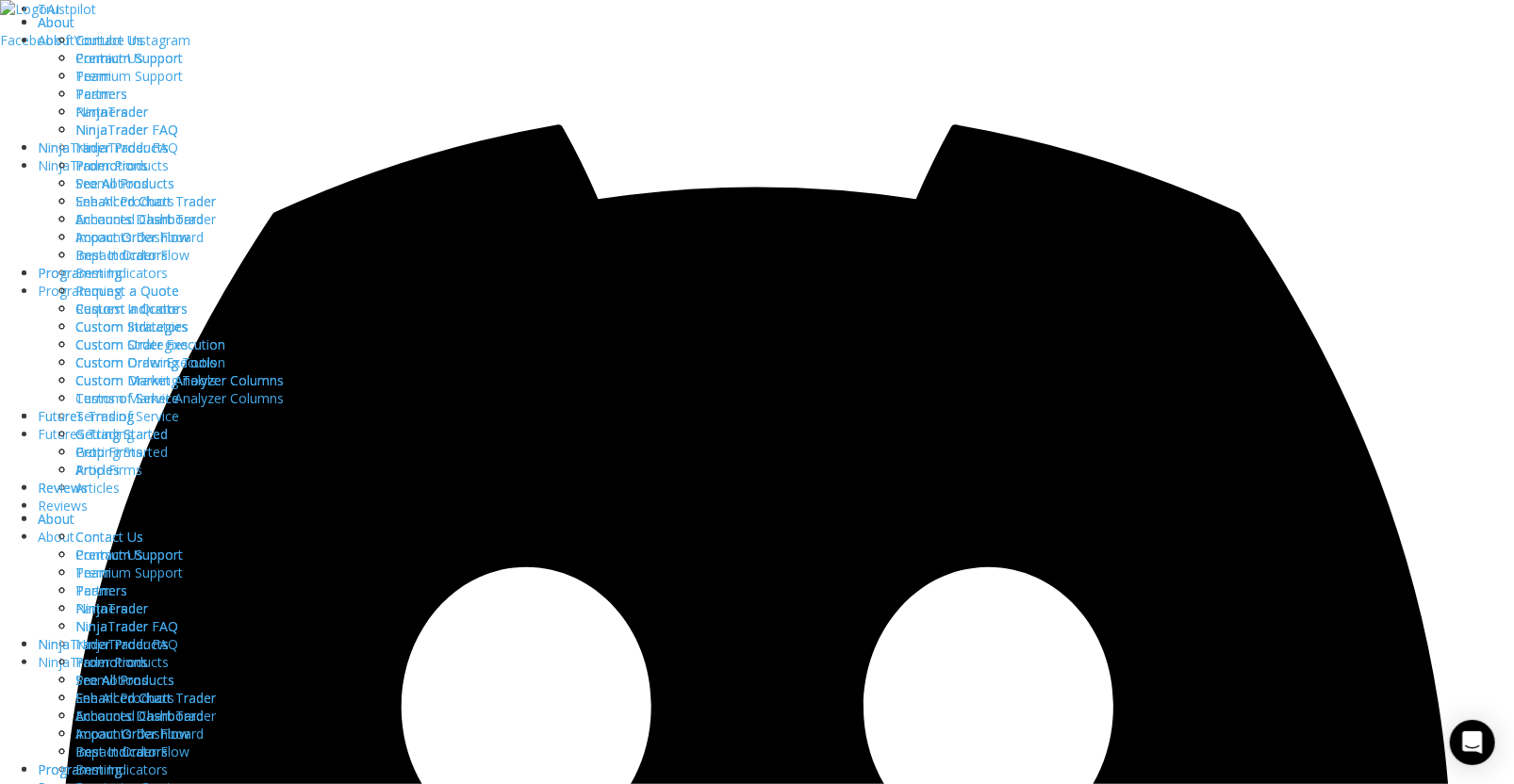 scroll, scrollTop: 107, scrollLeft: 0, axis: vertical 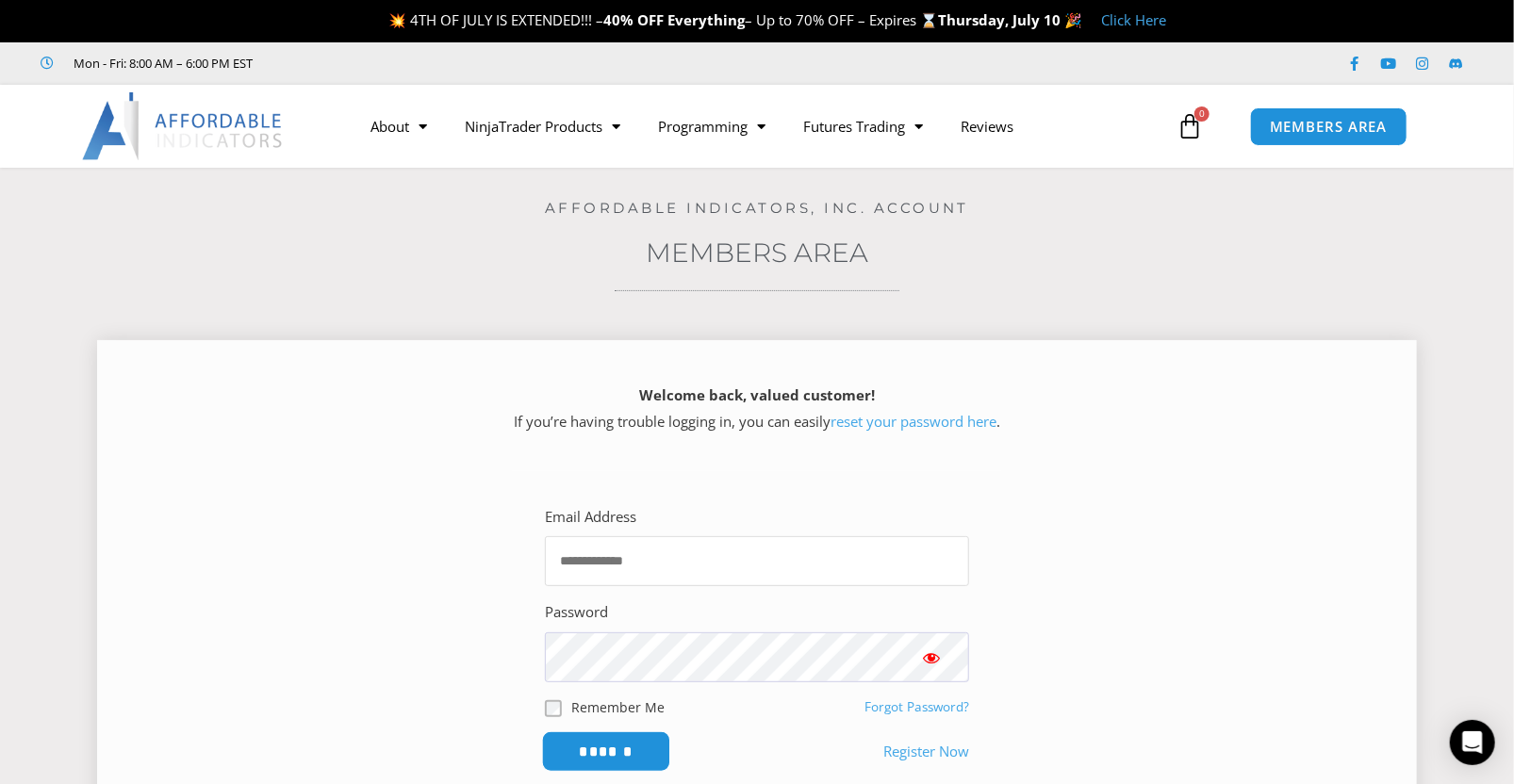 type on "**********" 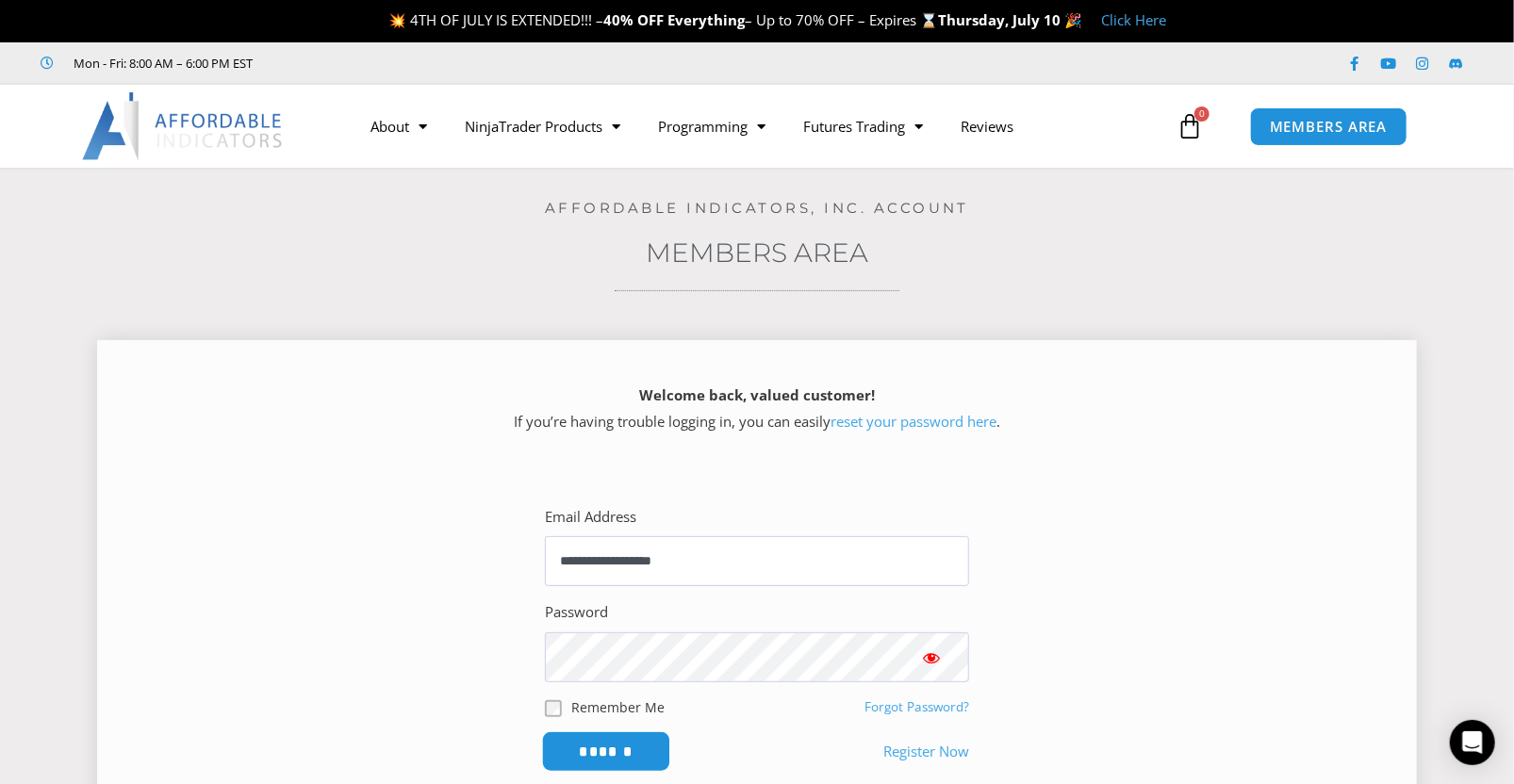 click on "******" at bounding box center [606, 751] 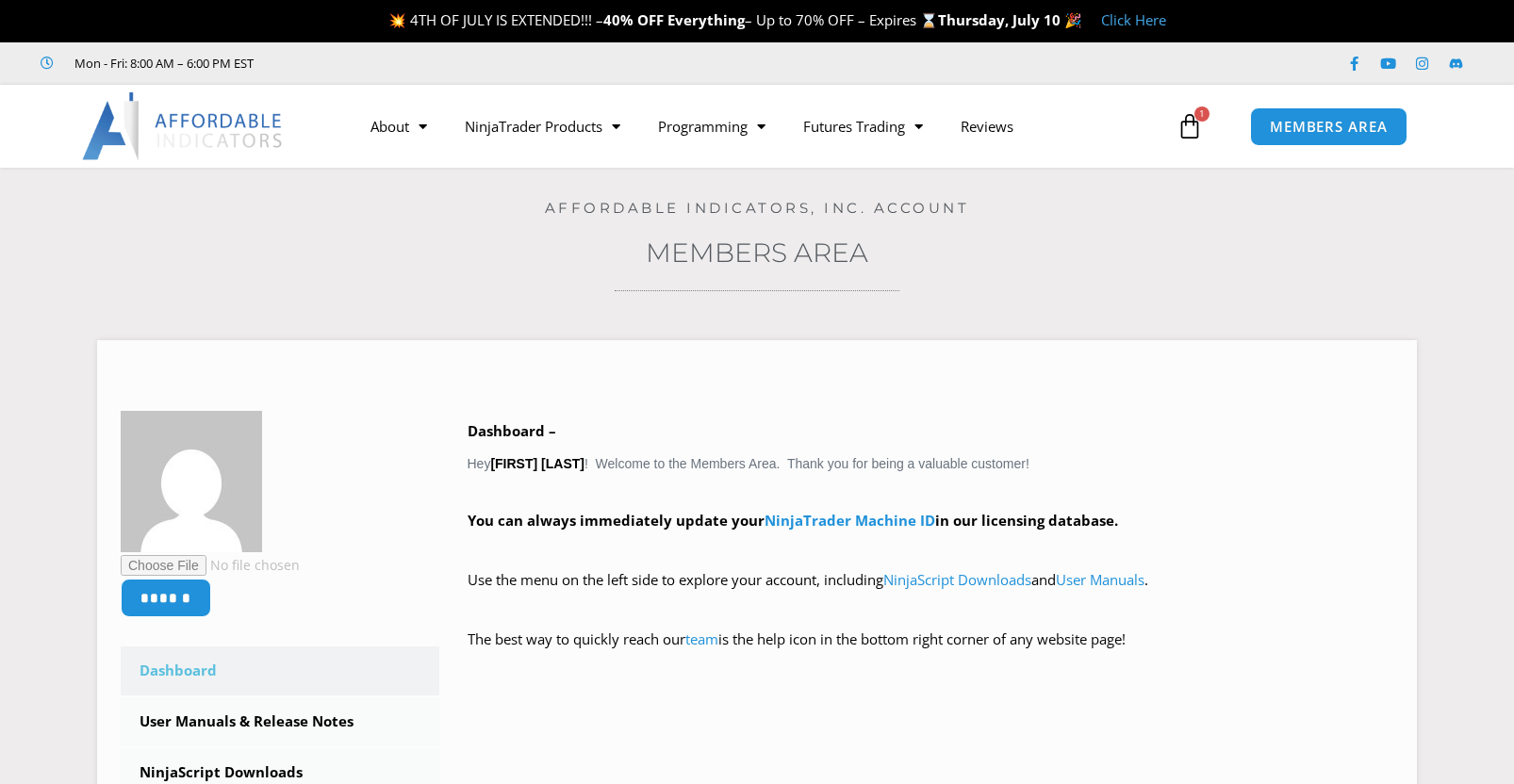 scroll, scrollTop: 0, scrollLeft: 0, axis: both 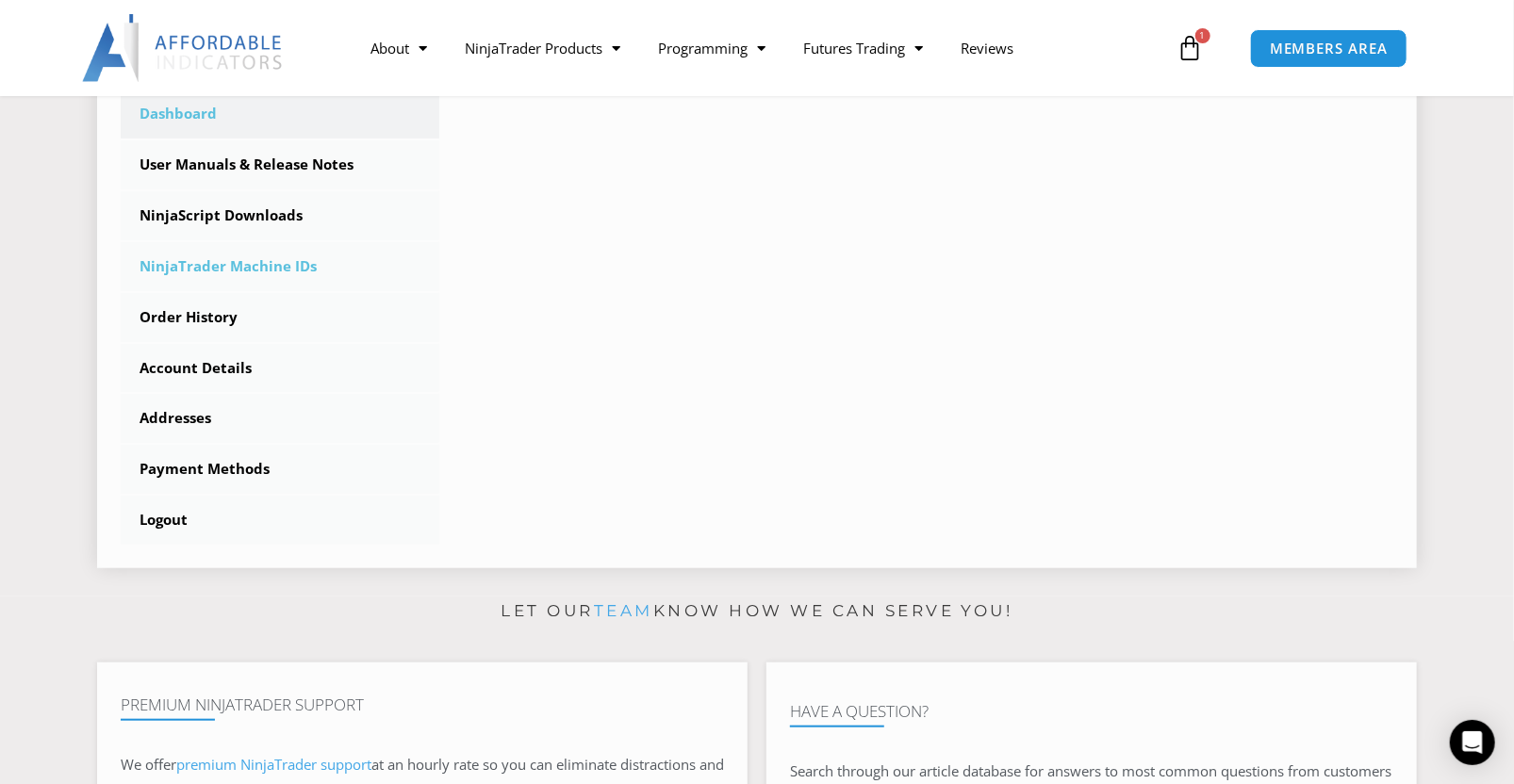 click on "NinjaTrader Machine IDs" at bounding box center [280, 267] 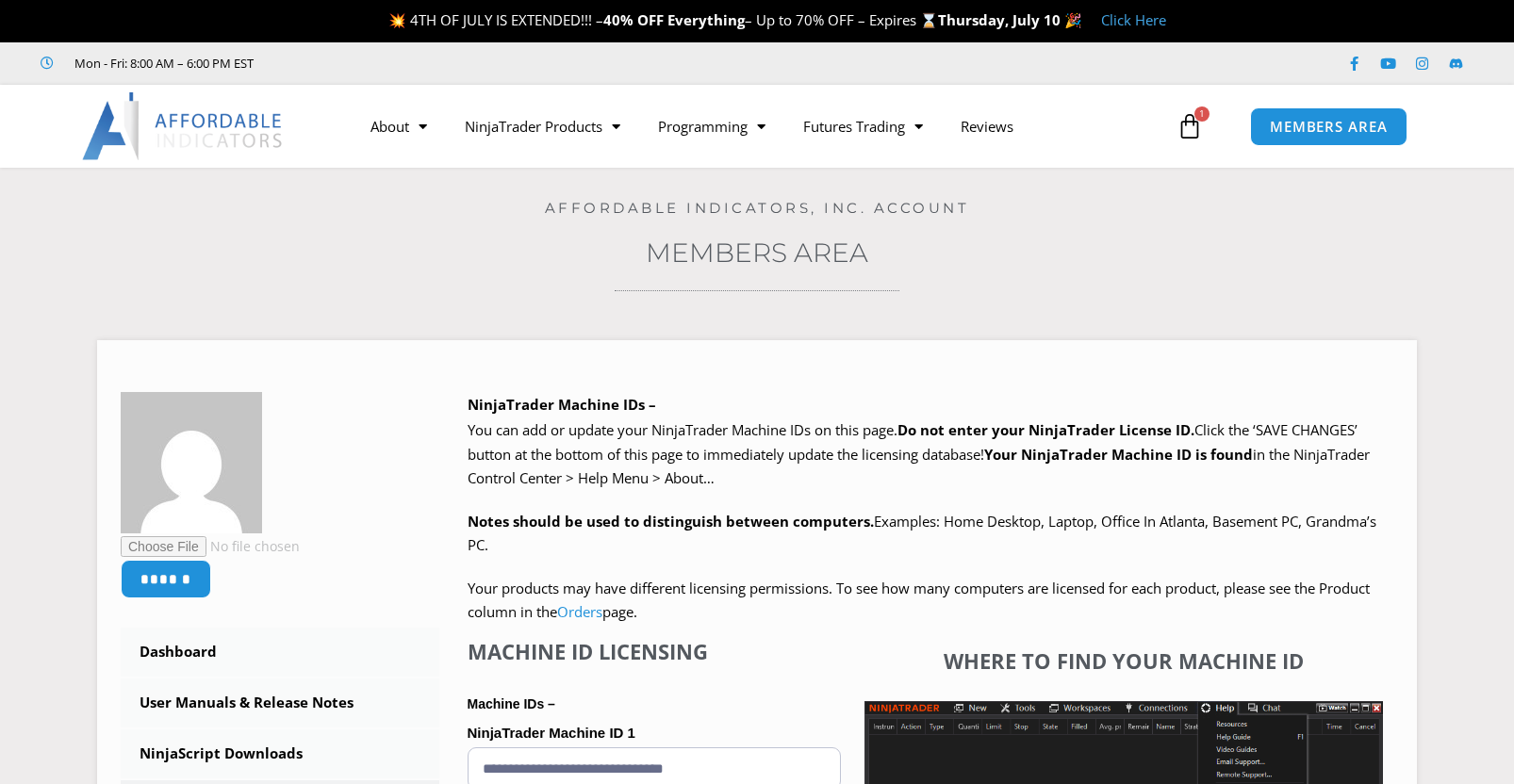 scroll, scrollTop: 0, scrollLeft: 0, axis: both 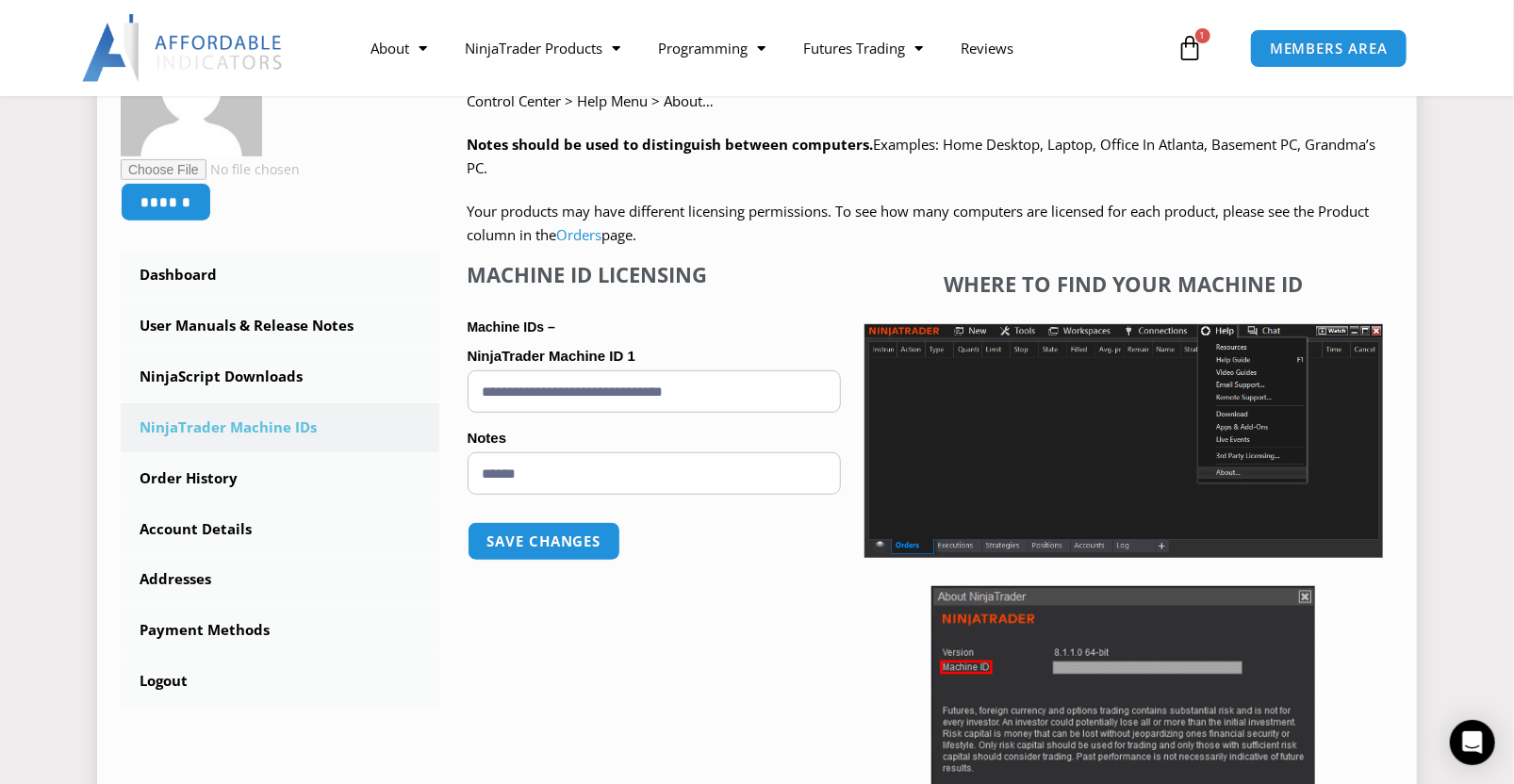 click on "**********" at bounding box center (654, 391) 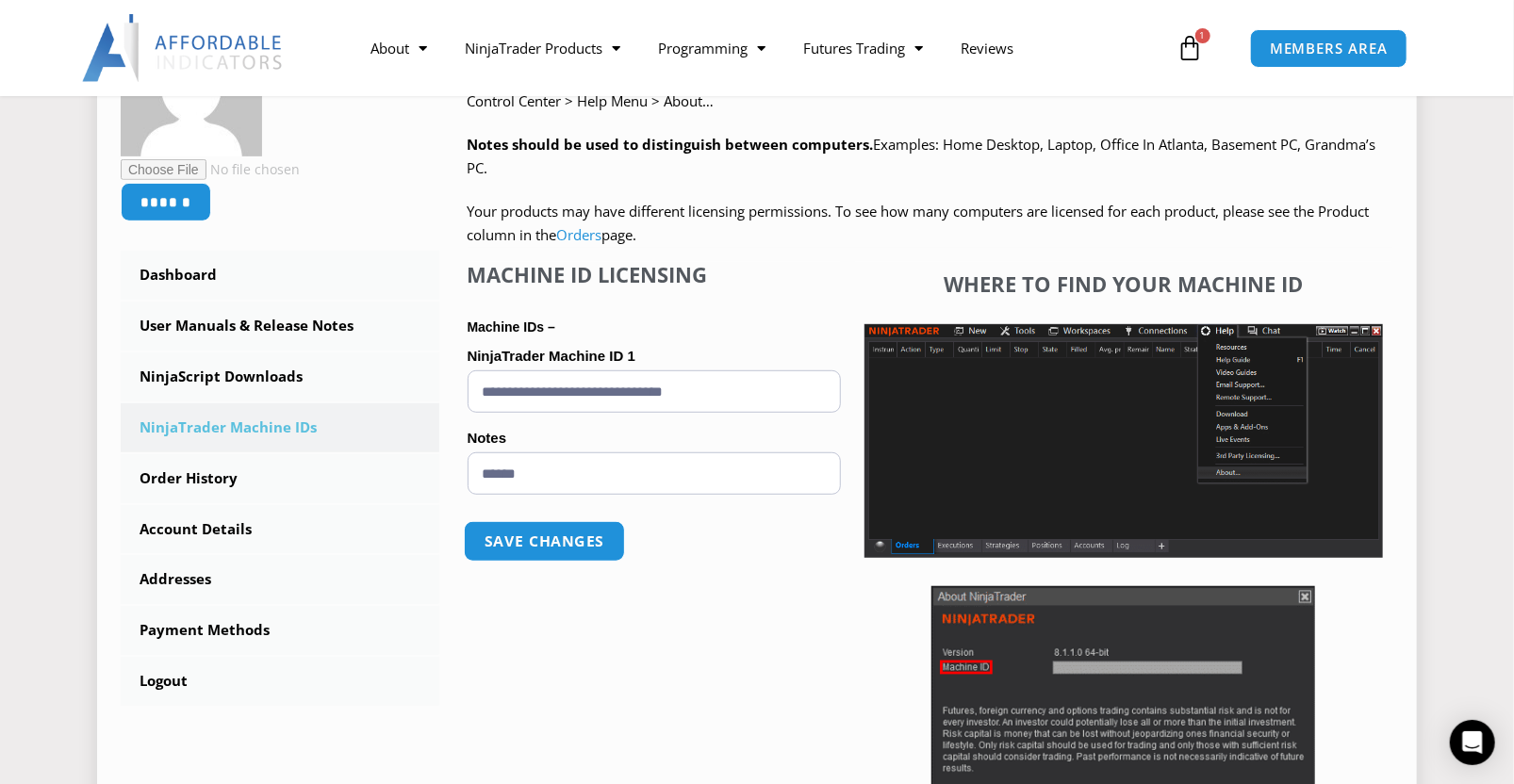 type on "**********" 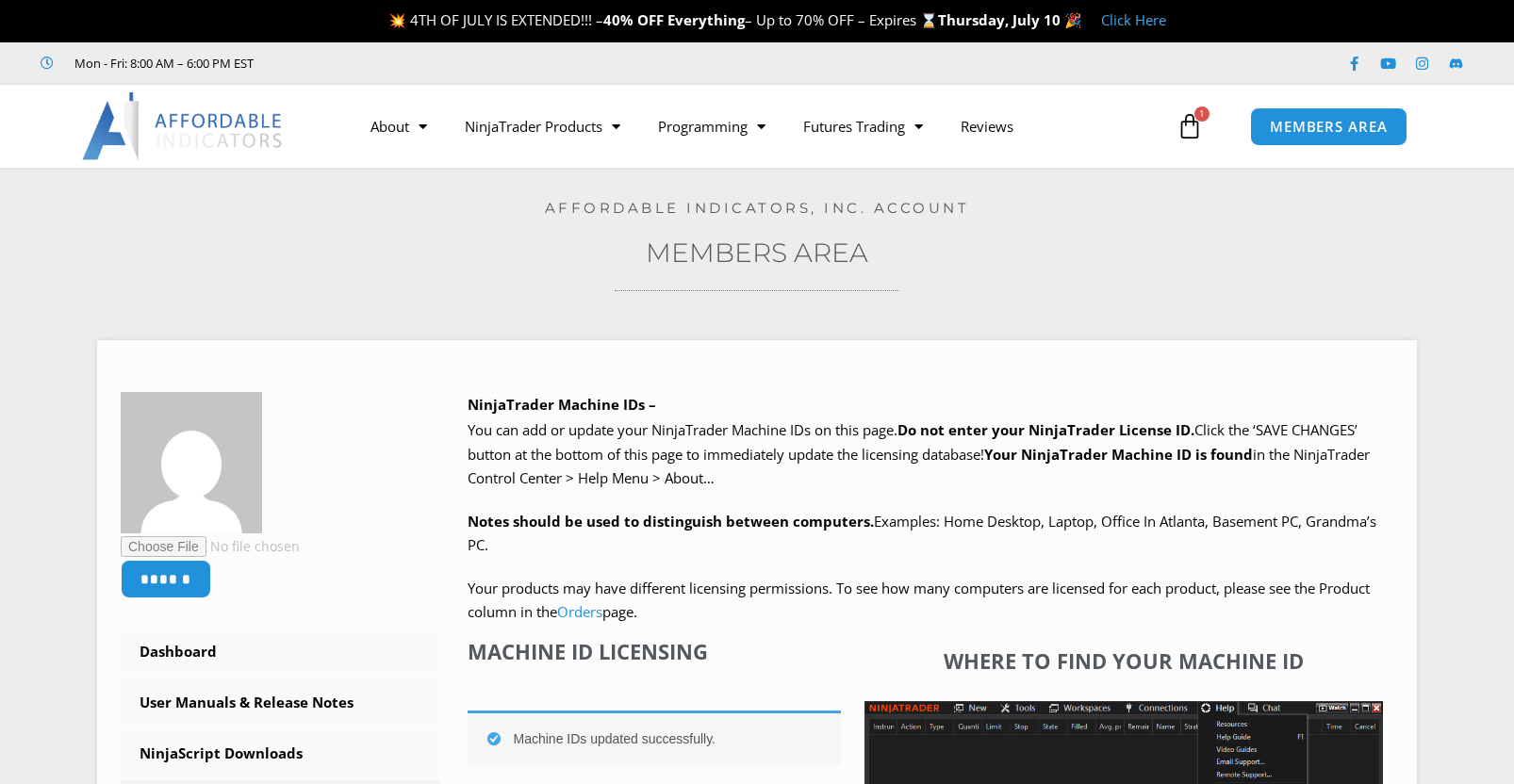 scroll, scrollTop: 0, scrollLeft: 0, axis: both 